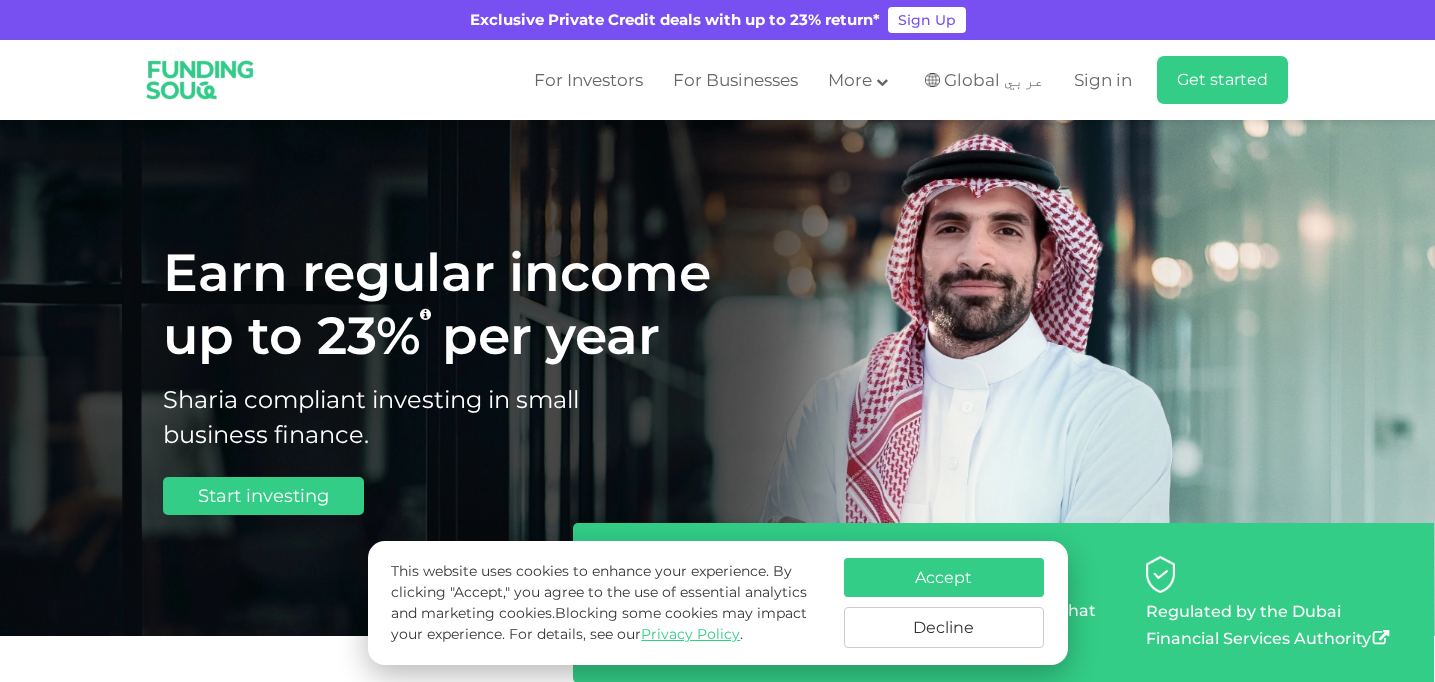 scroll, scrollTop: 167, scrollLeft: 0, axis: vertical 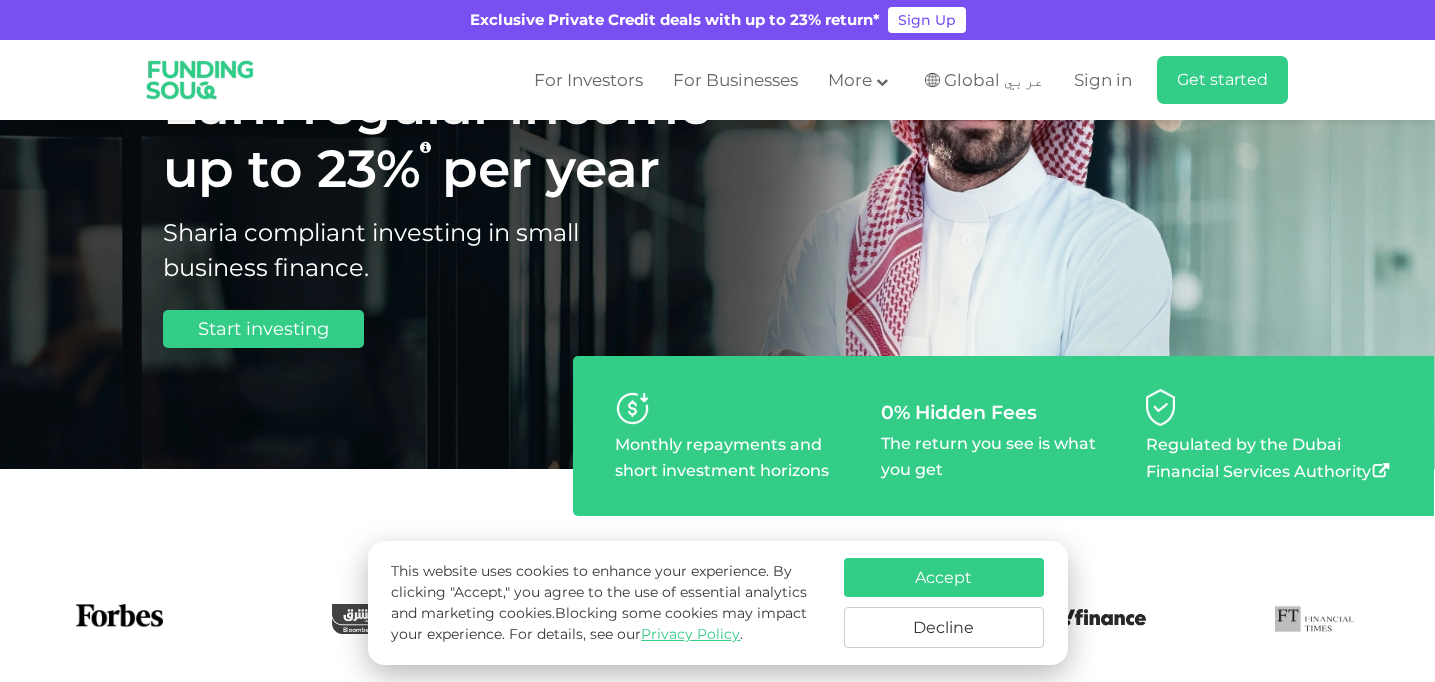 click on "Decline" at bounding box center (944, 627) 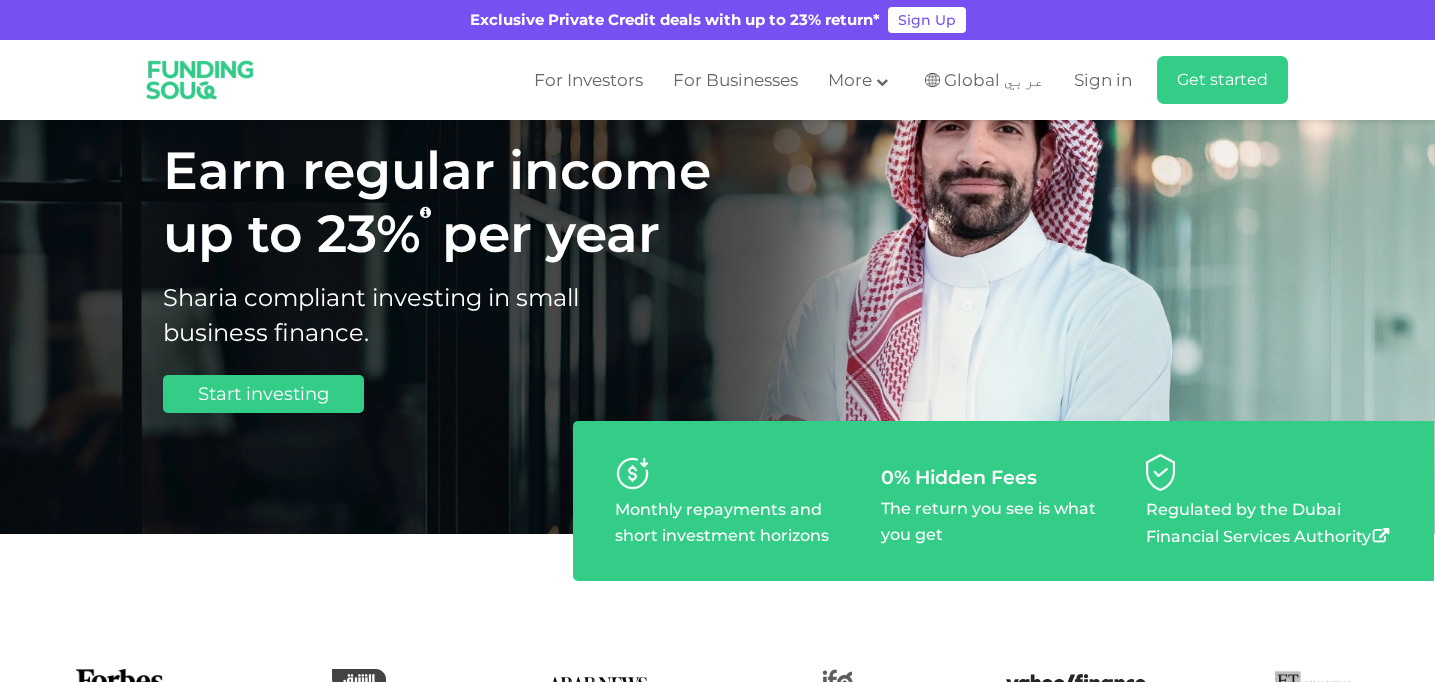 scroll, scrollTop: 86, scrollLeft: 0, axis: vertical 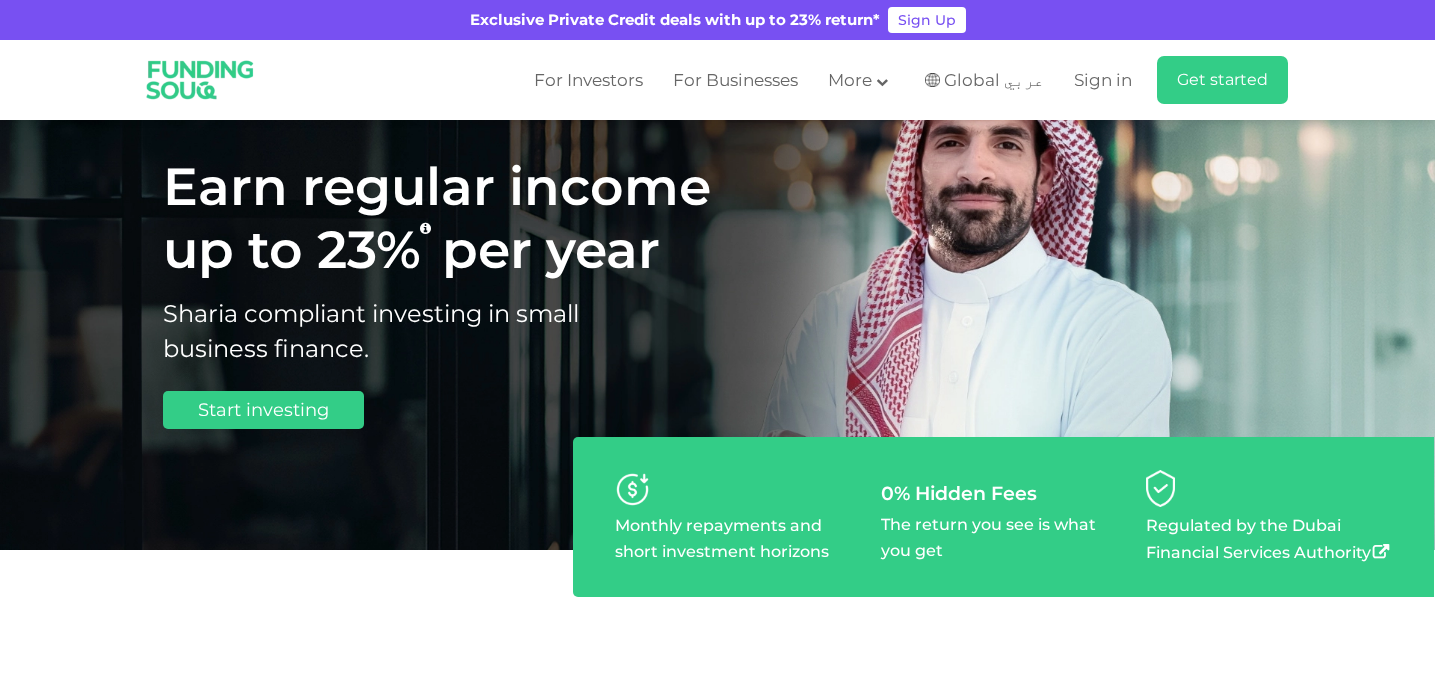 click on "per year" at bounding box center (551, 249) 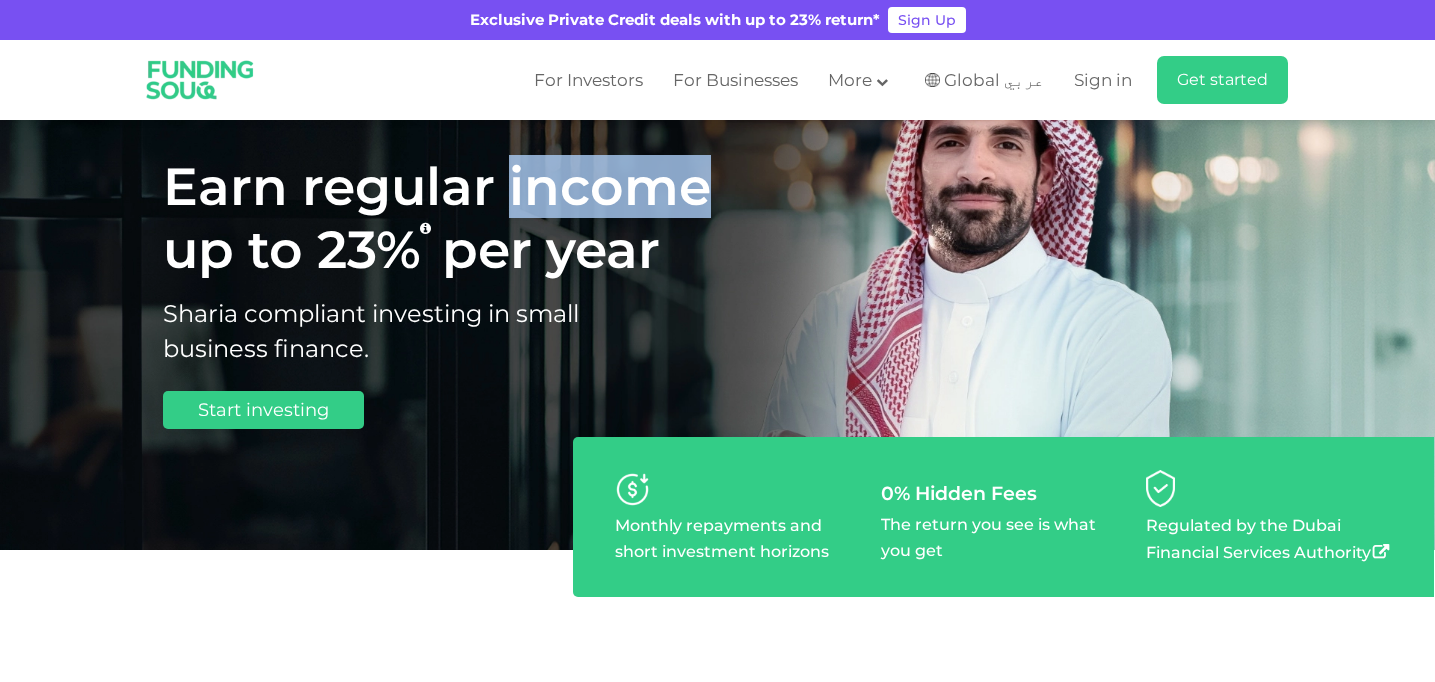 click on "per year" at bounding box center [551, 249] 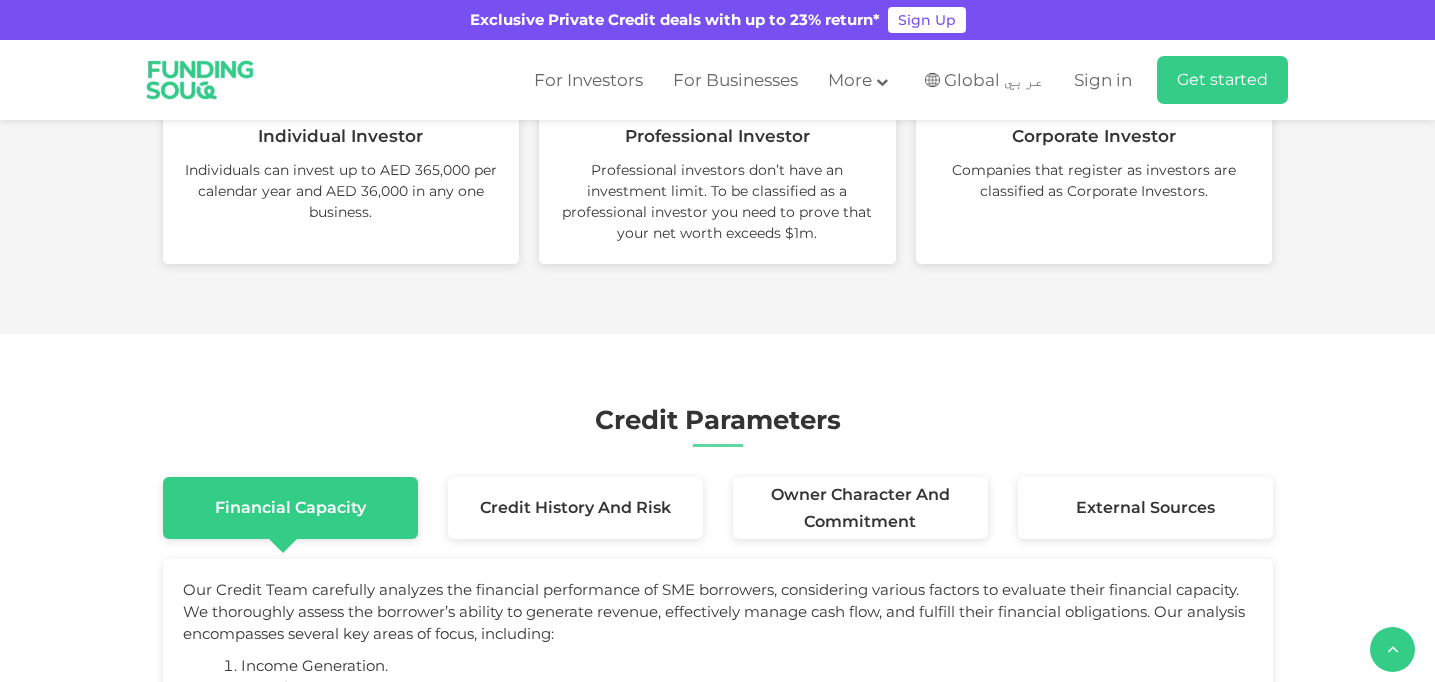 scroll, scrollTop: 2504, scrollLeft: 0, axis: vertical 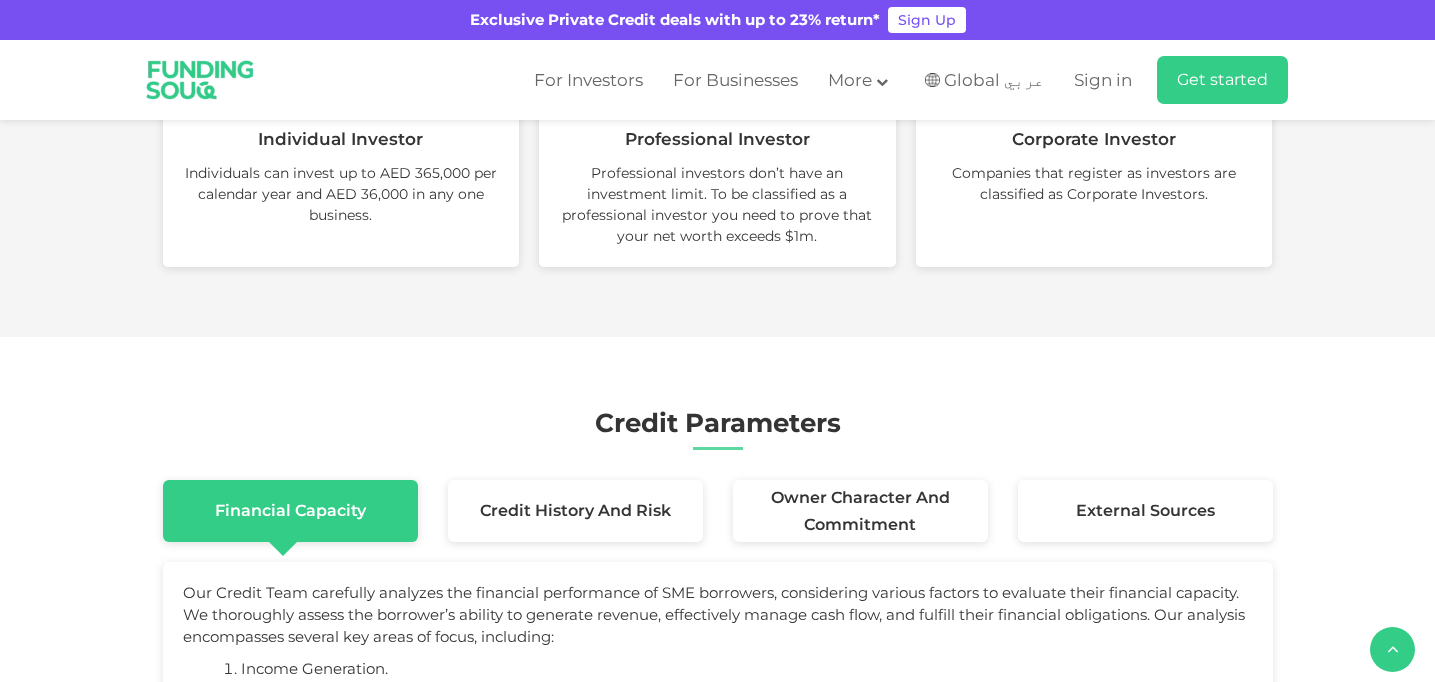 type on "30000" 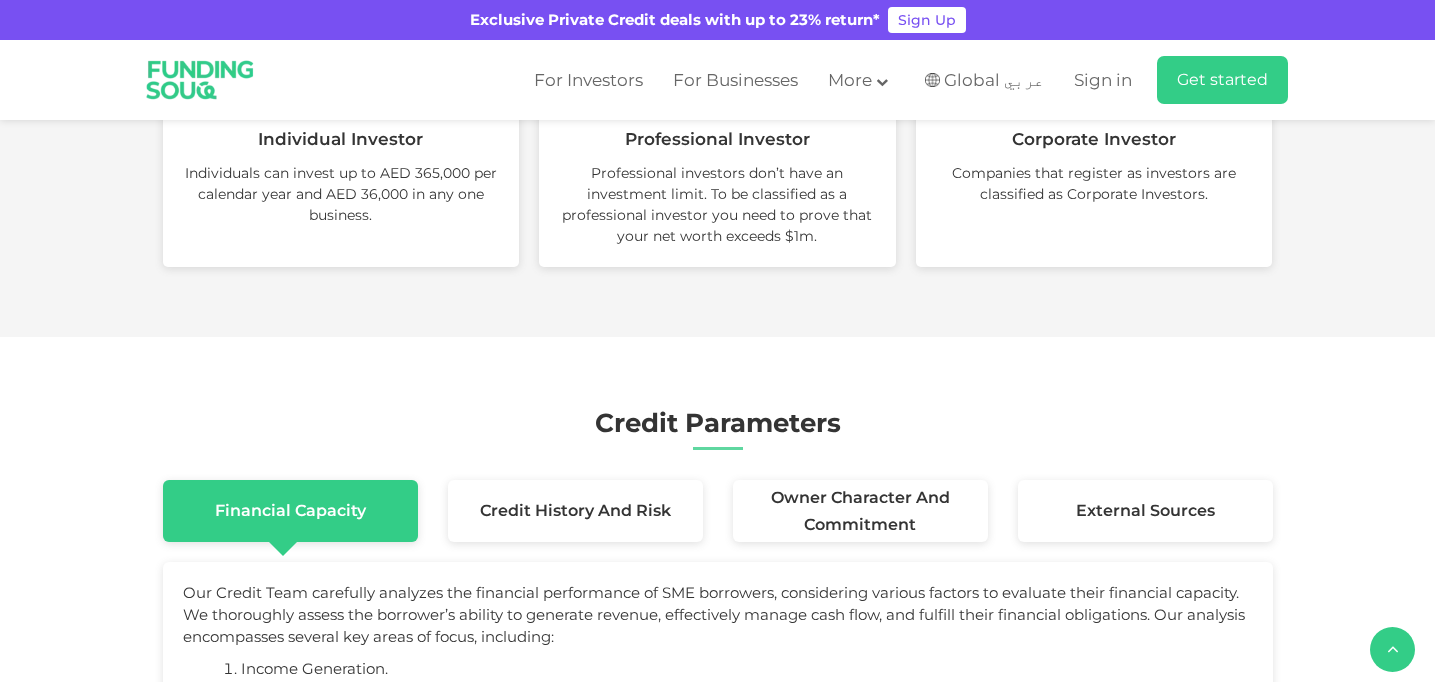 drag, startPoint x: 228, startPoint y: 377, endPoint x: 206, endPoint y: 377, distance: 22 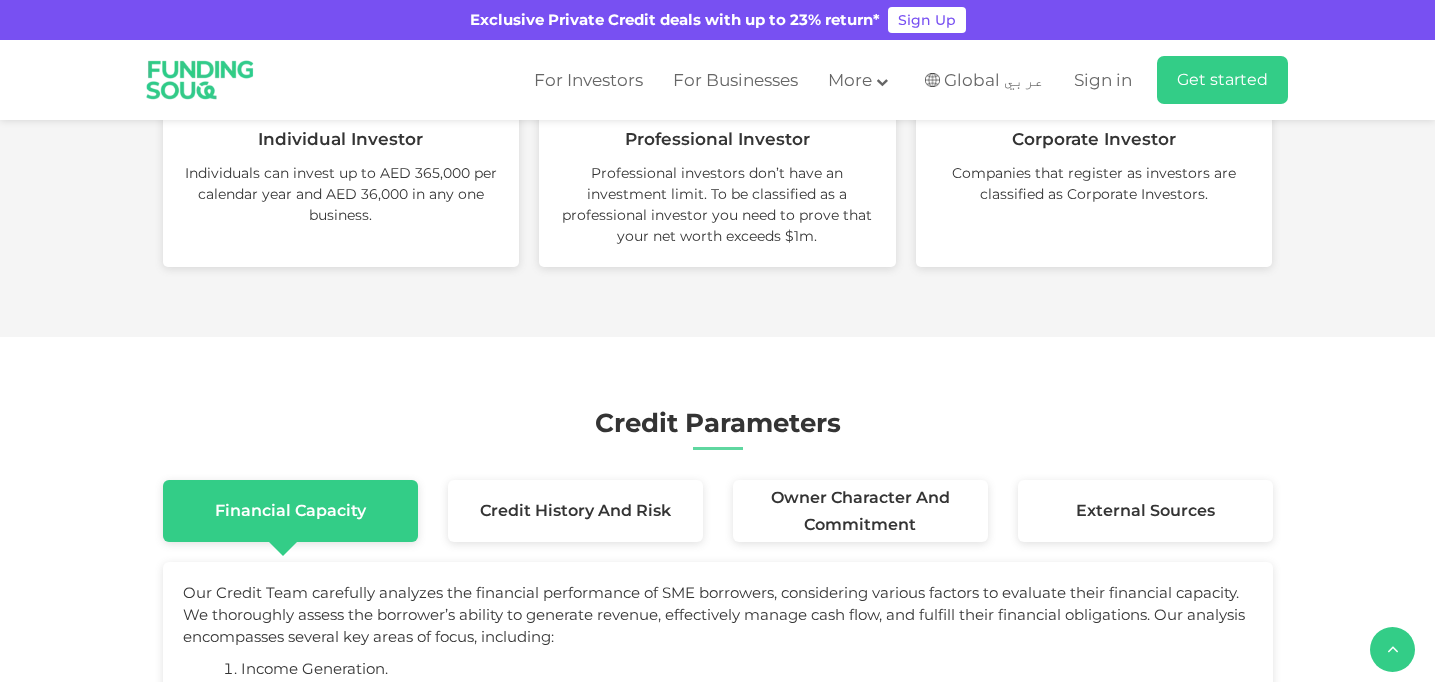 drag, startPoint x: 790, startPoint y: 383, endPoint x: 603, endPoint y: 368, distance: 187.60065 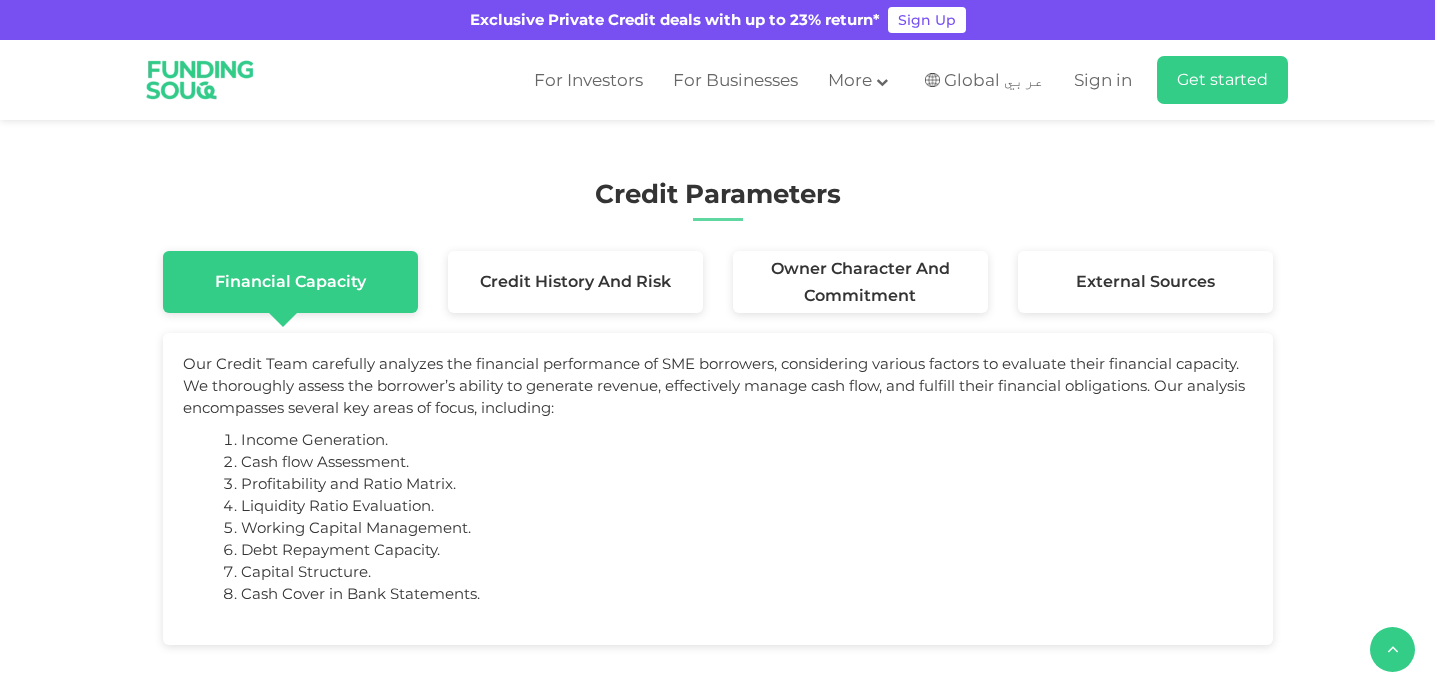 scroll, scrollTop: 2738, scrollLeft: 0, axis: vertical 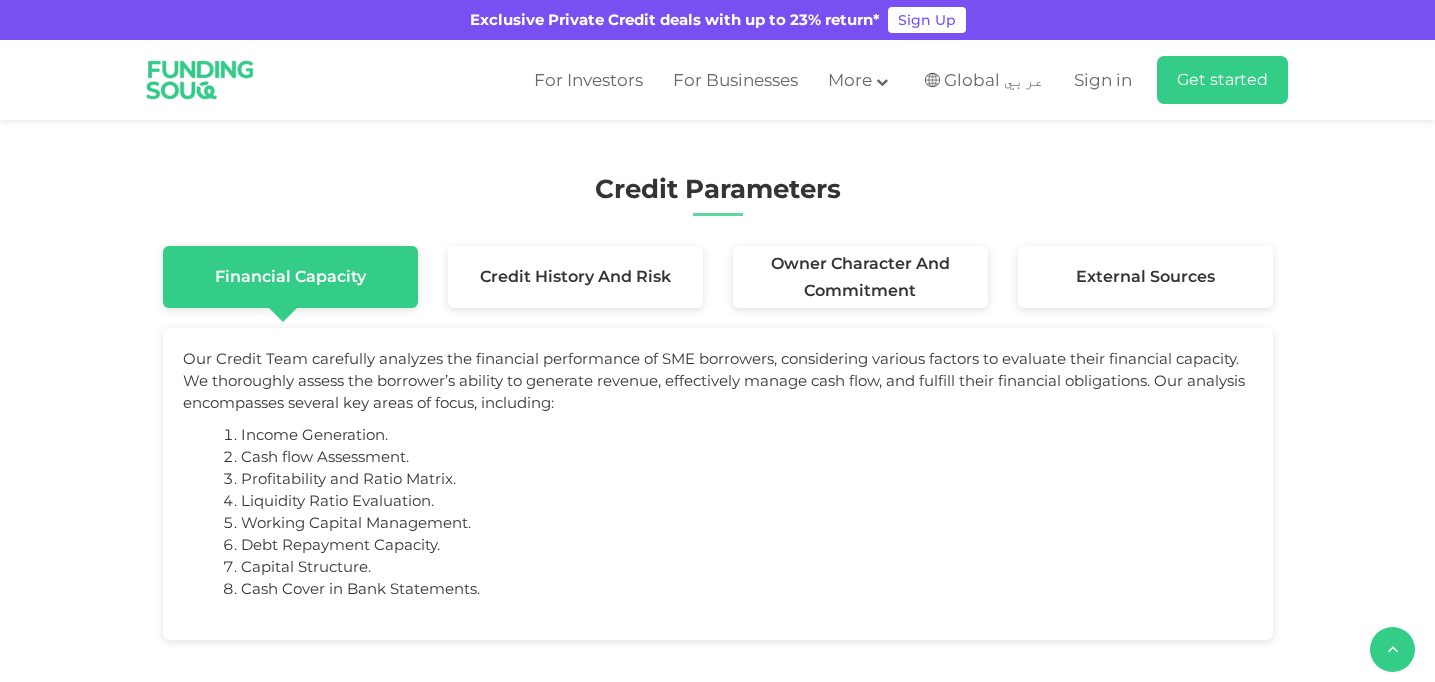 type on "5" 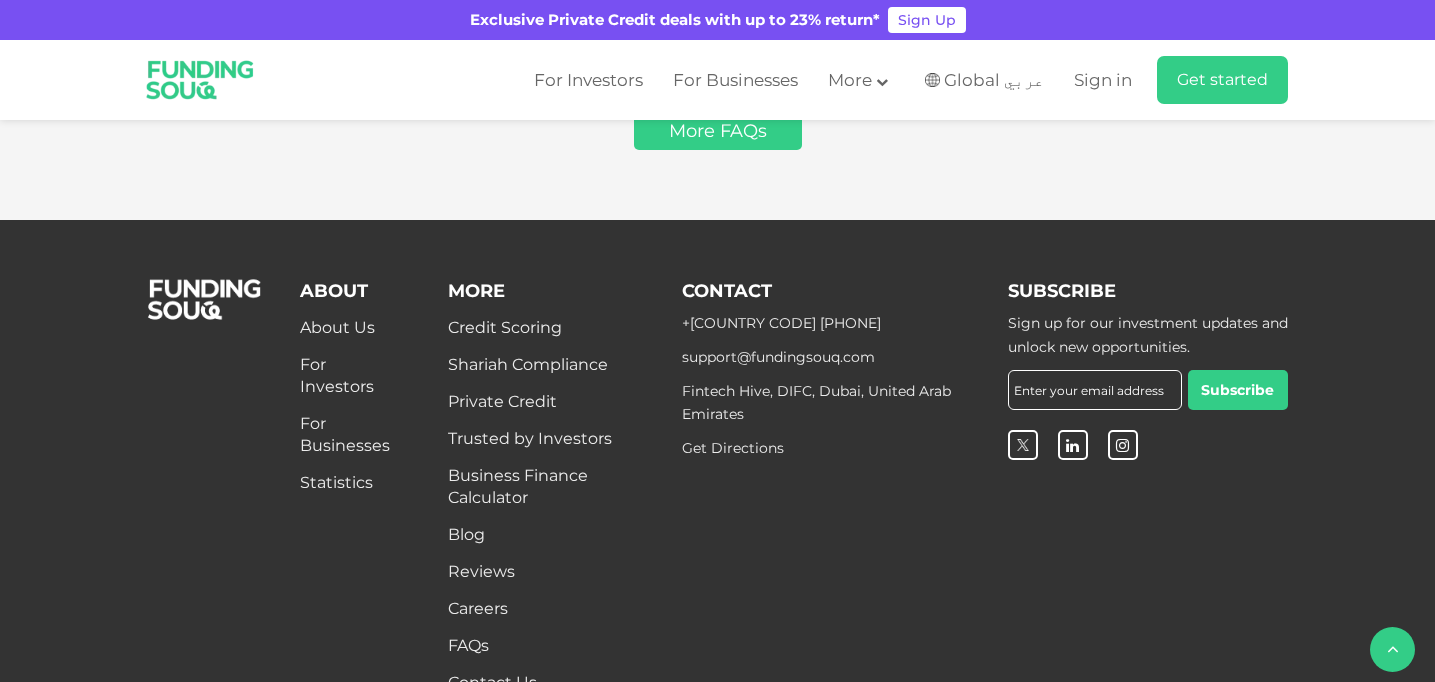 scroll, scrollTop: 5173, scrollLeft: 0, axis: vertical 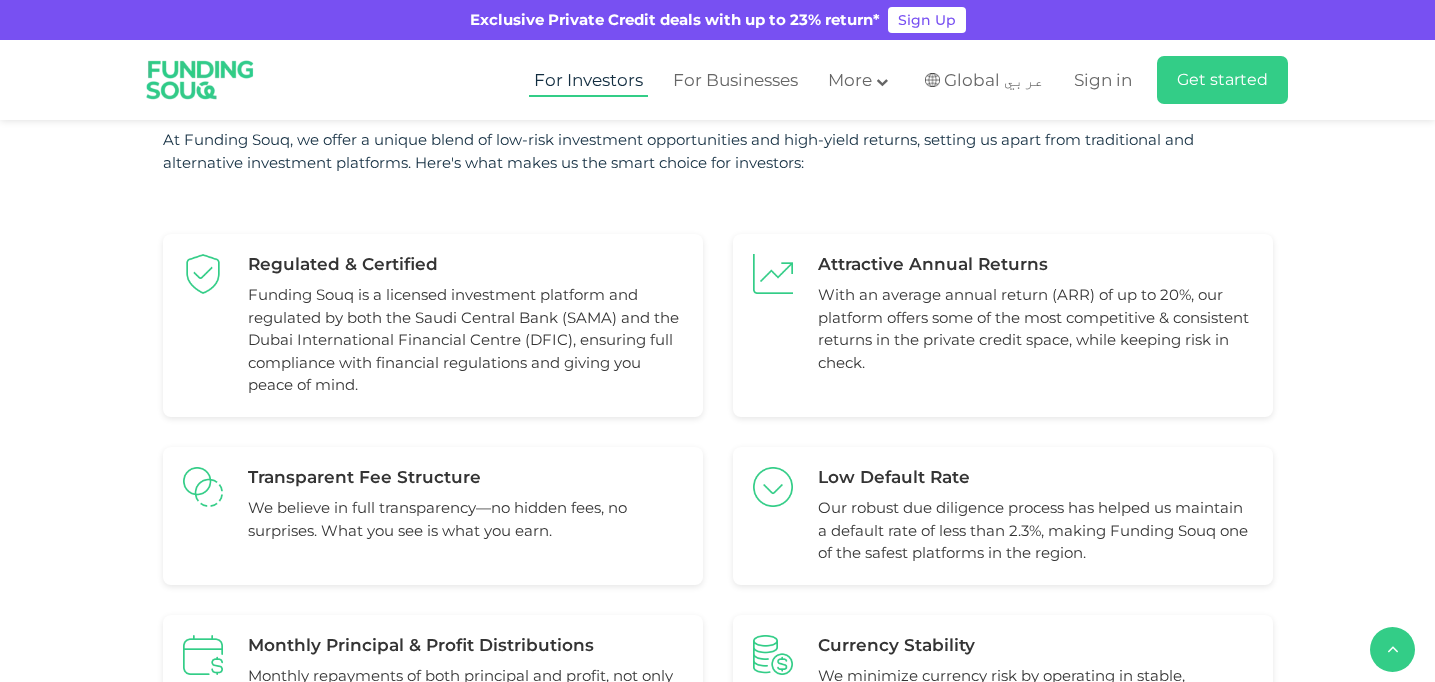 click on "For Investors" at bounding box center (588, 80) 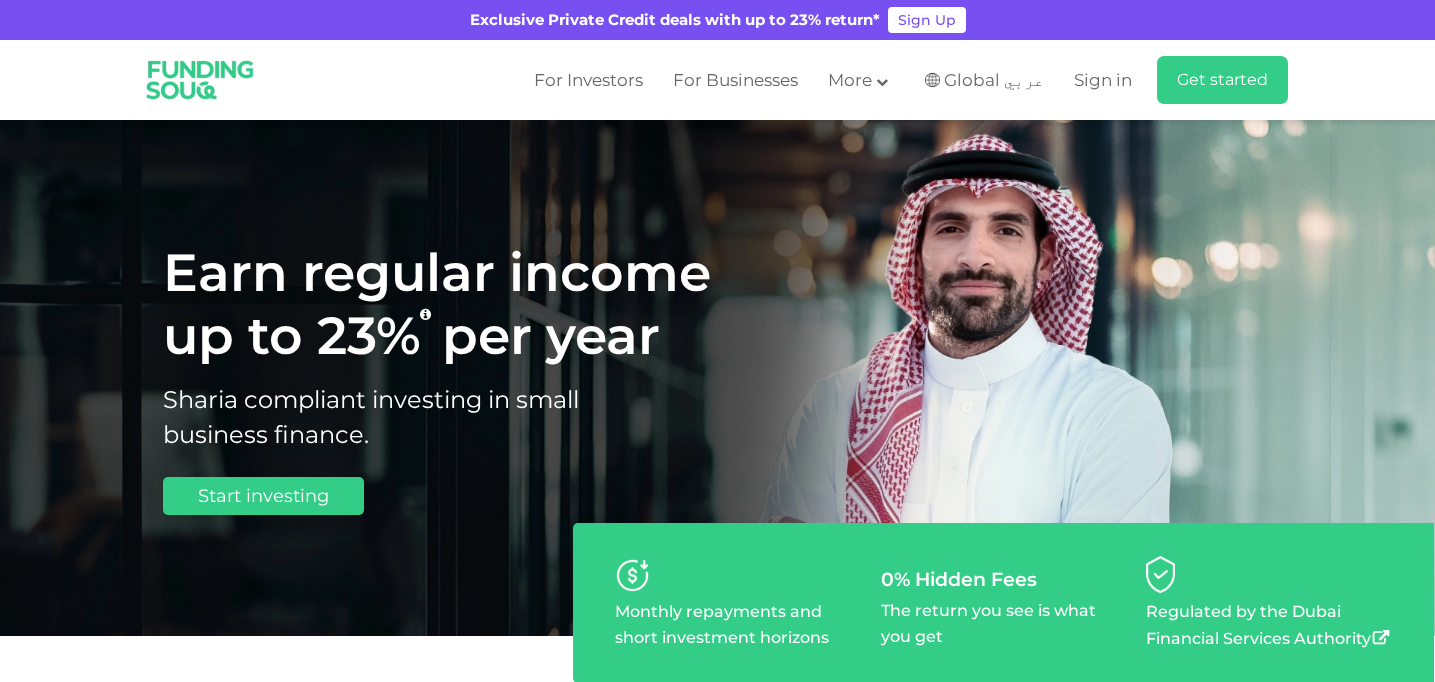 scroll, scrollTop: 123, scrollLeft: 0, axis: vertical 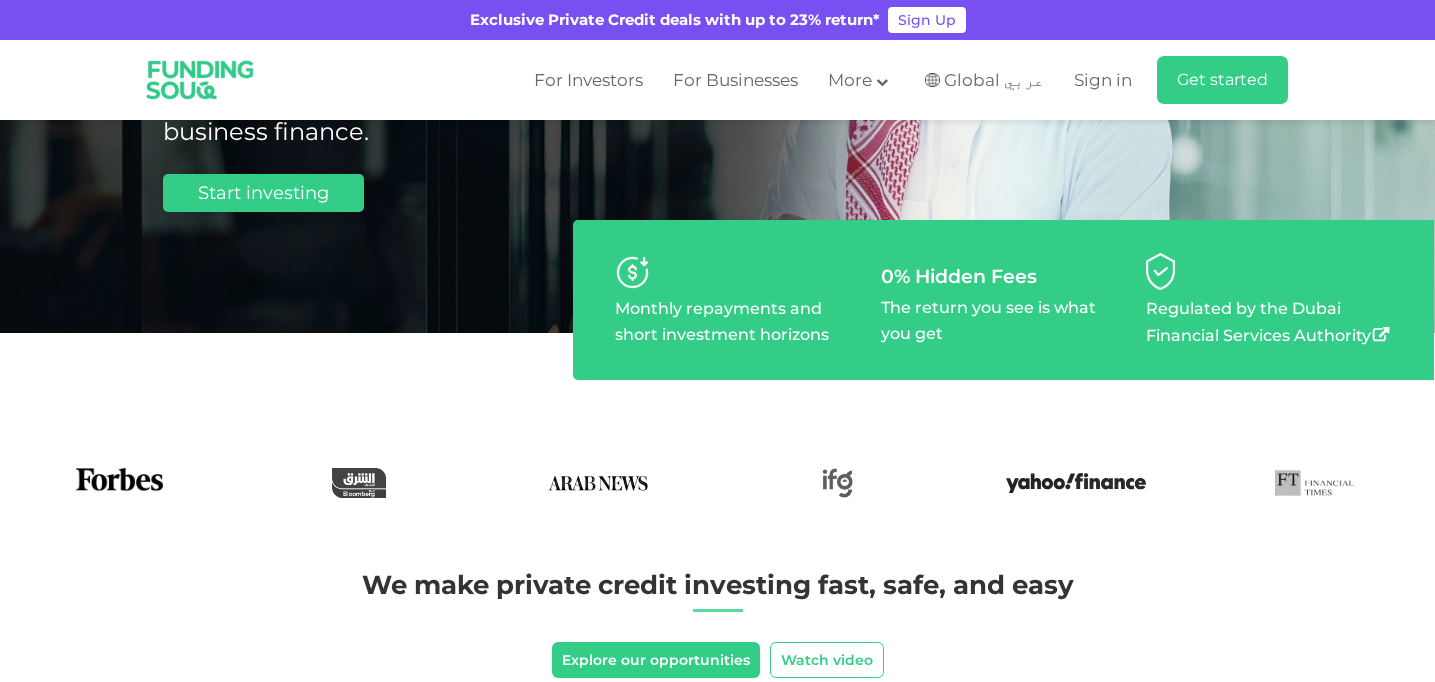 click on "Monthly repayments and short investment horizons" at bounding box center [738, 322] 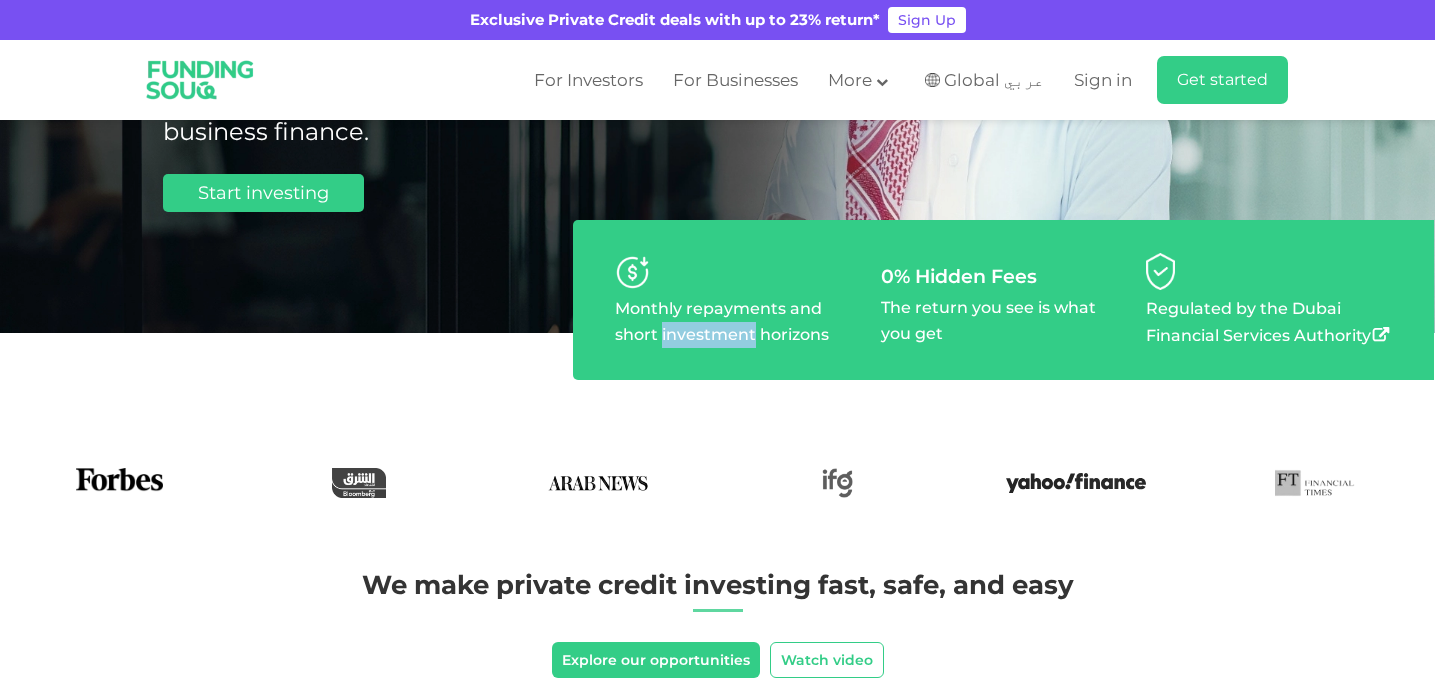 click on "Monthly repayments and short investment horizons" at bounding box center (738, 322) 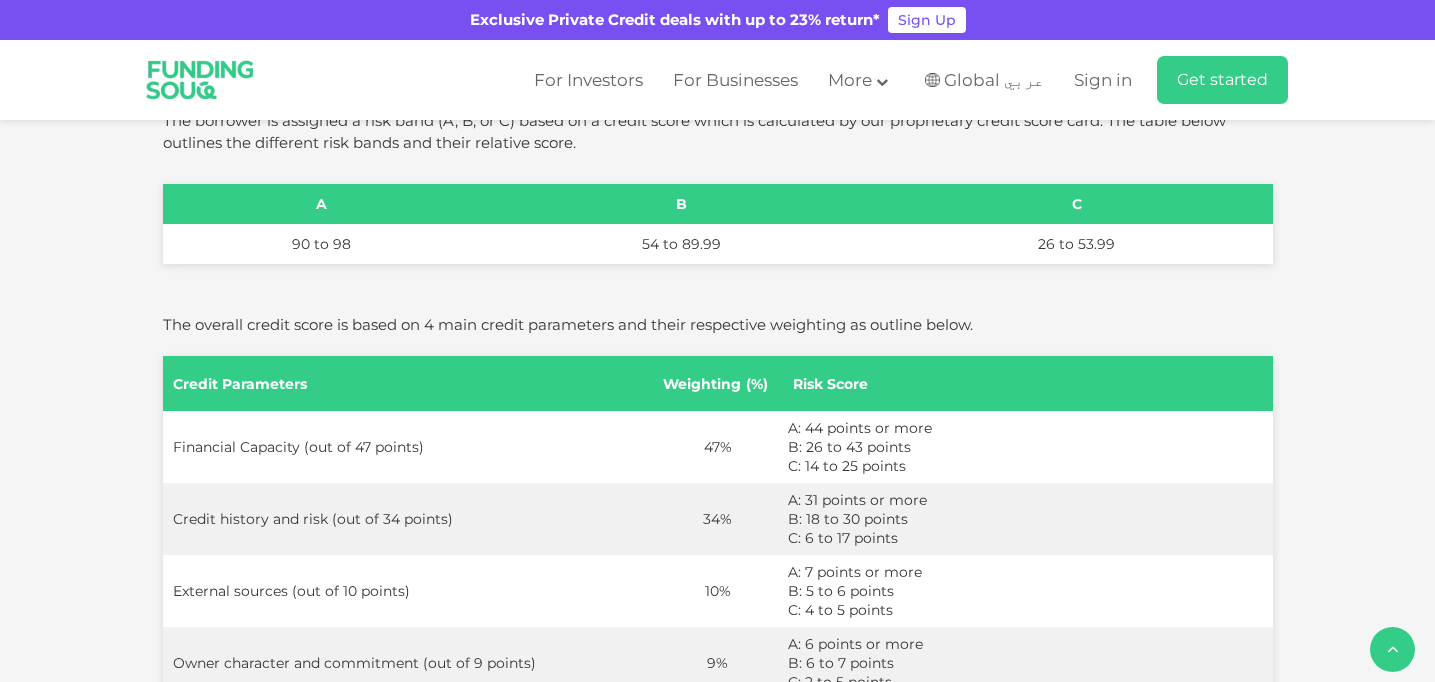 scroll, scrollTop: 2574, scrollLeft: 0, axis: vertical 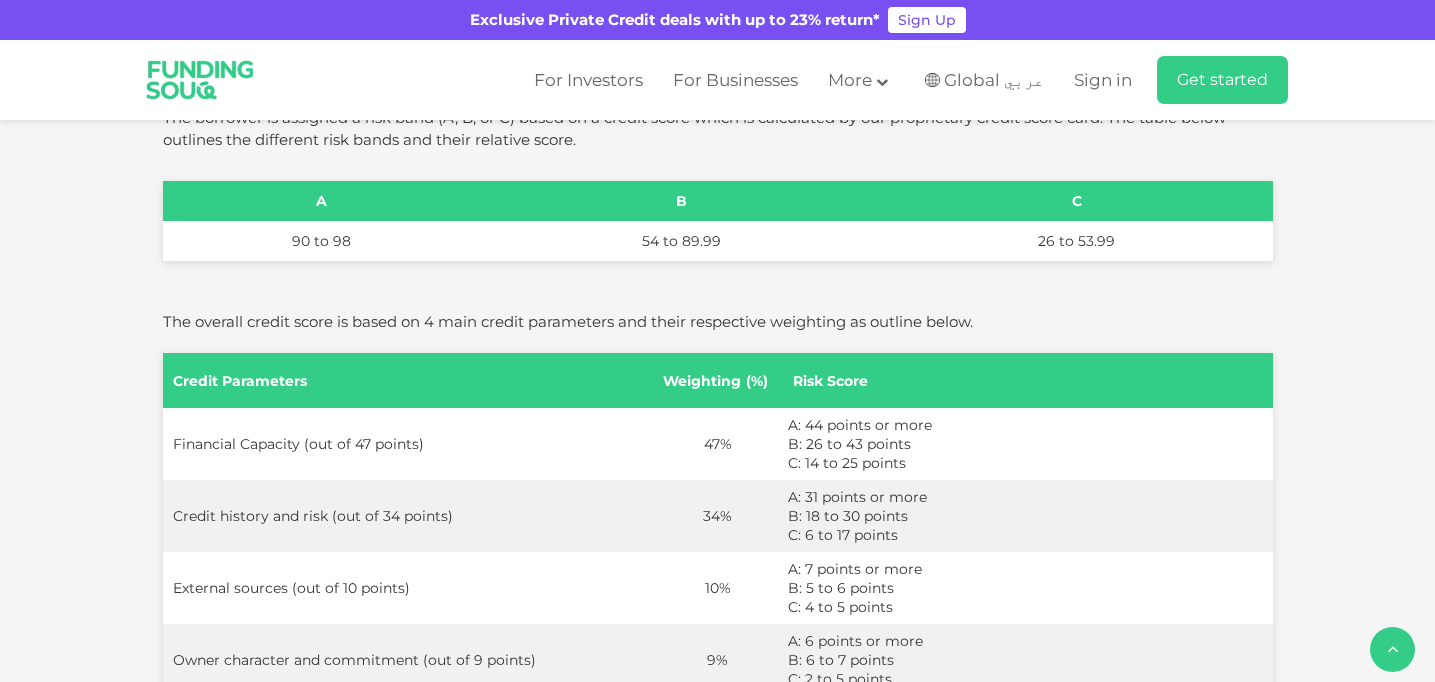 click on "Conservative Auto-investing" at bounding box center [623, -66] 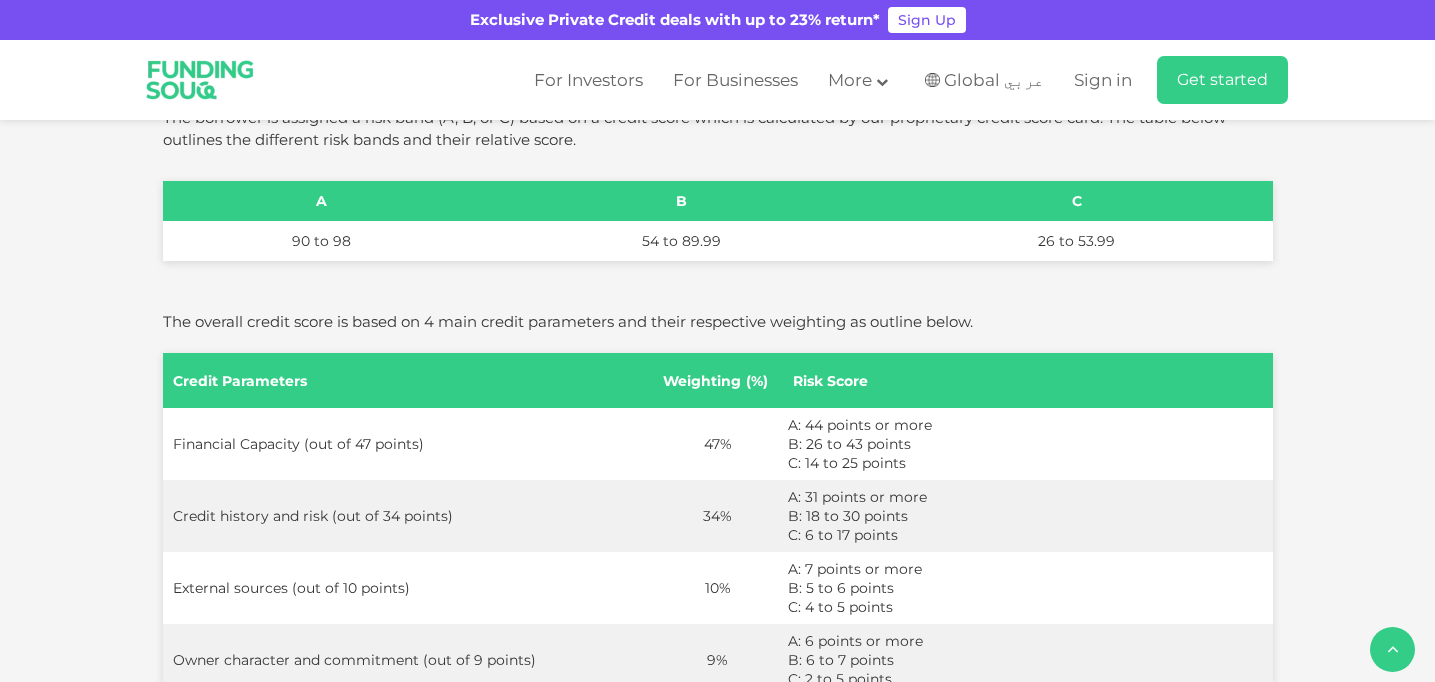 click on "Balanced Auto-investing" at bounding box center (422, -66) 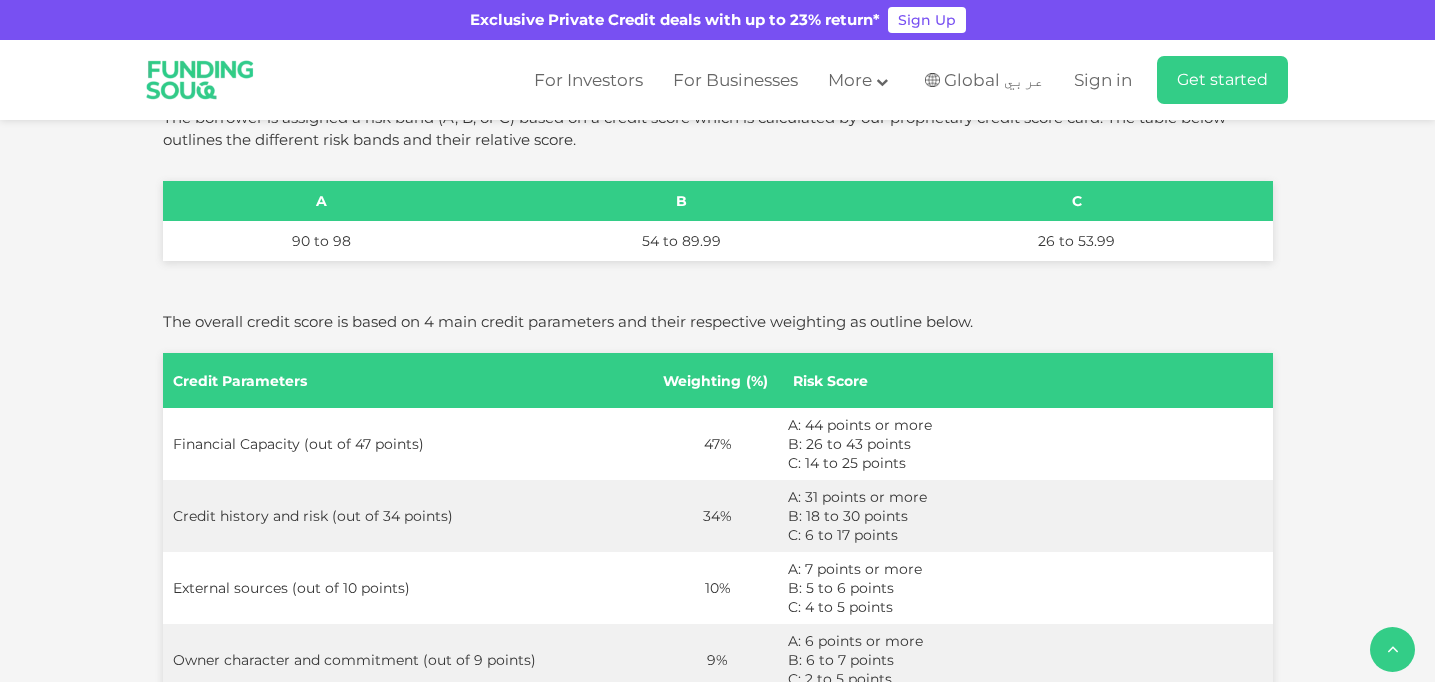 type on "40000" 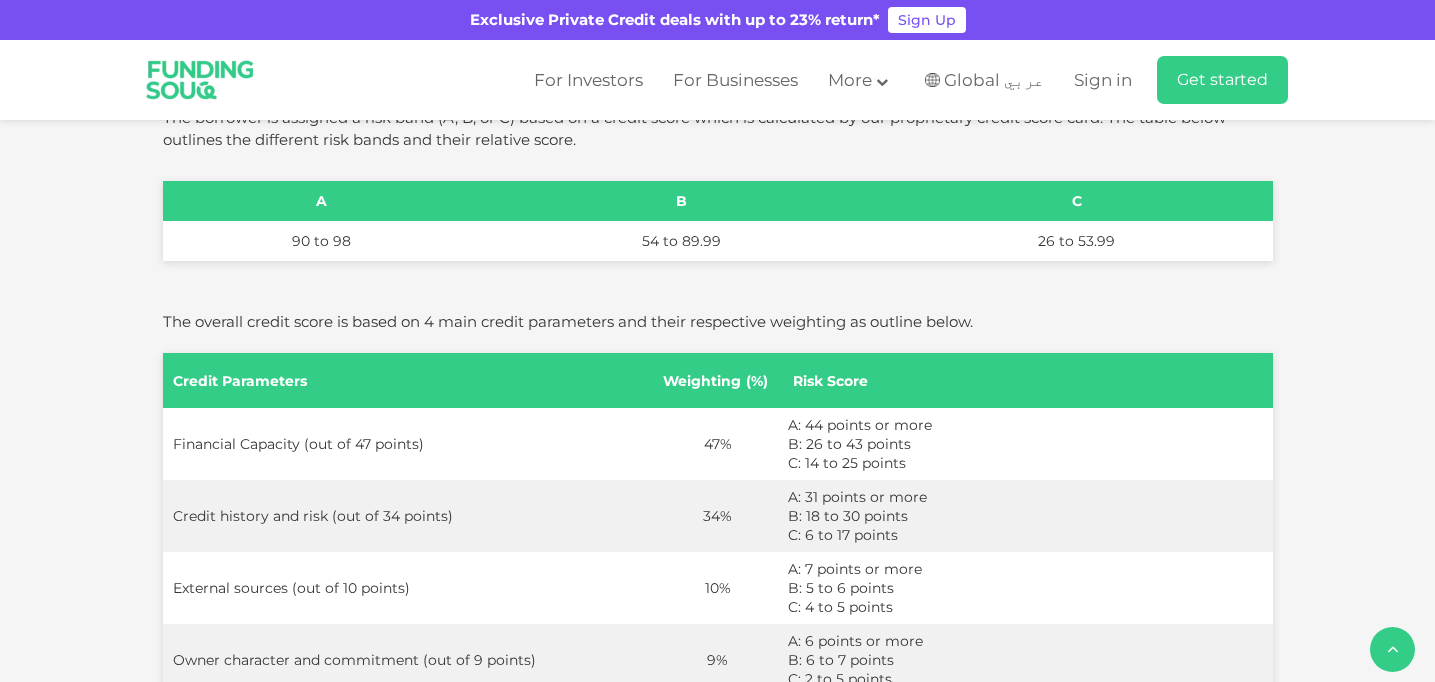 type on "2" 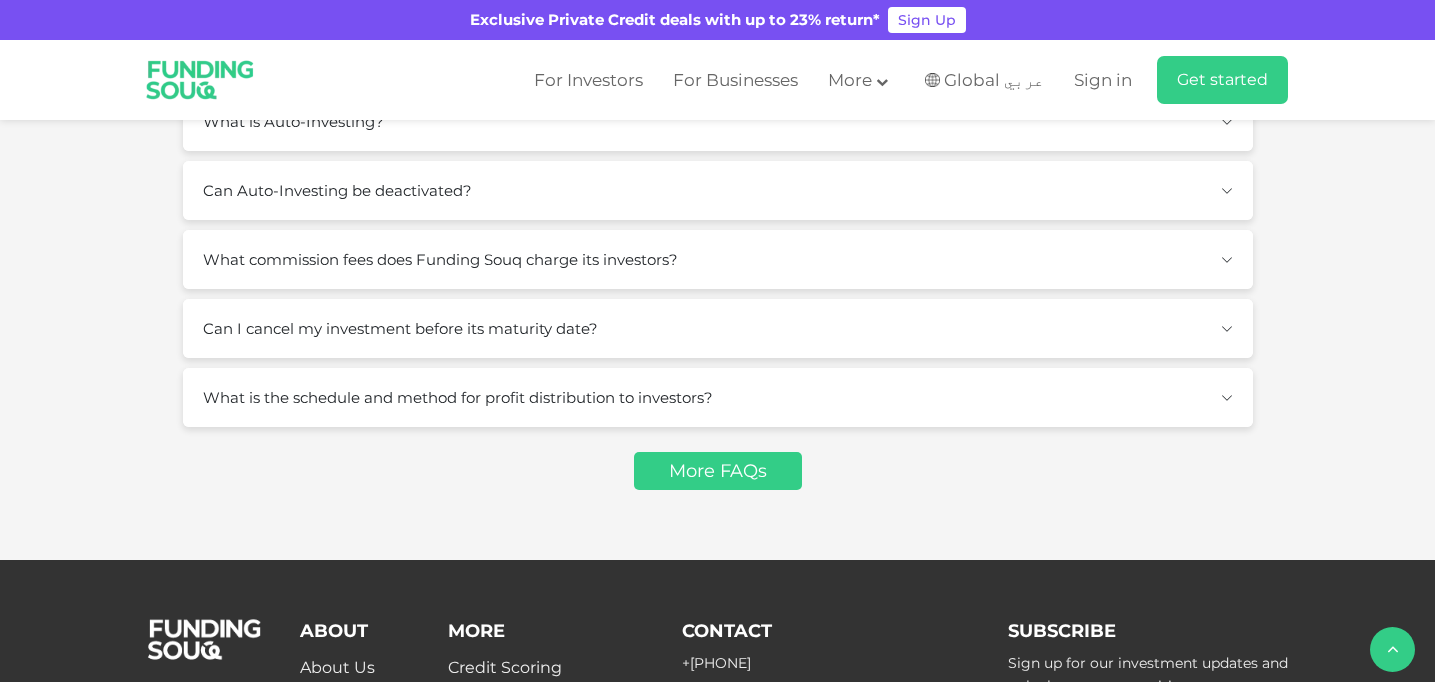 scroll, scrollTop: 3907, scrollLeft: 0, axis: vertical 